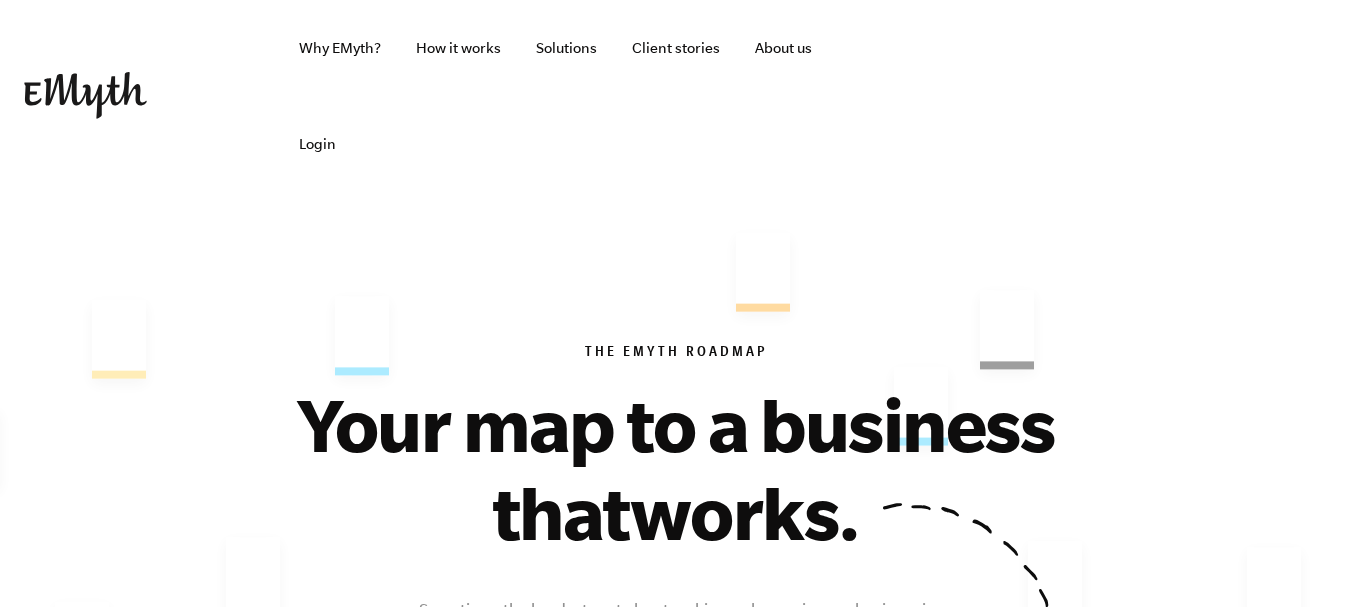 scroll, scrollTop: 300, scrollLeft: 0, axis: vertical 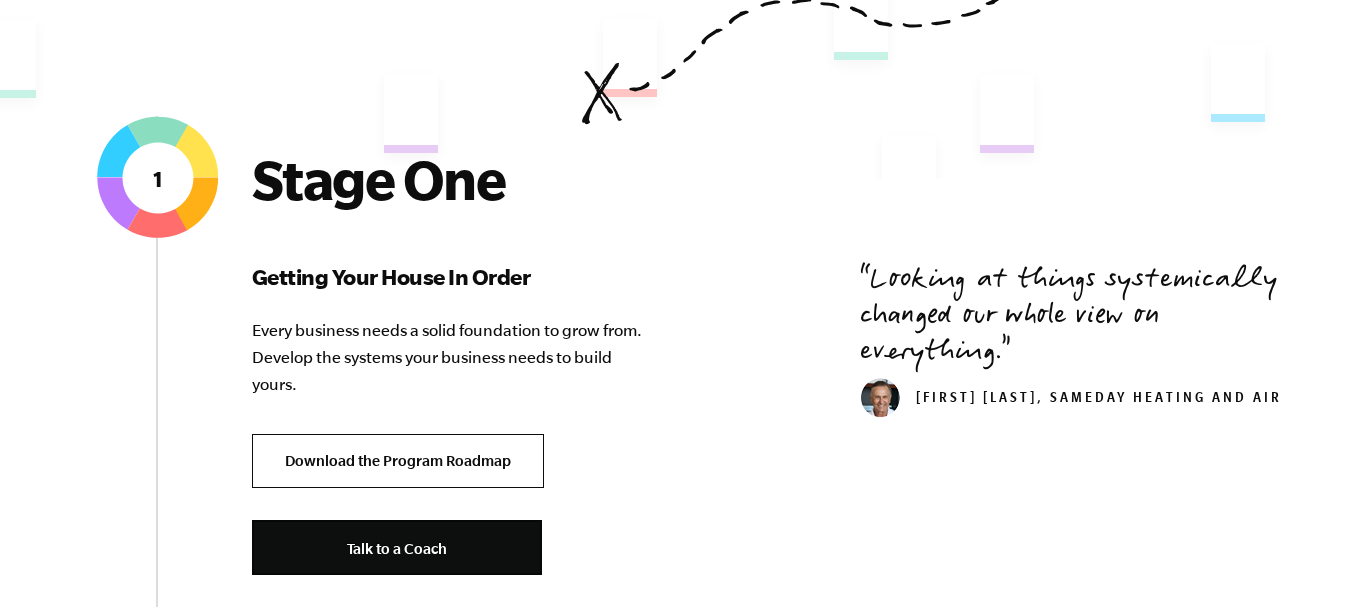 click on "Download the Program Roadmap" at bounding box center (398, 461) 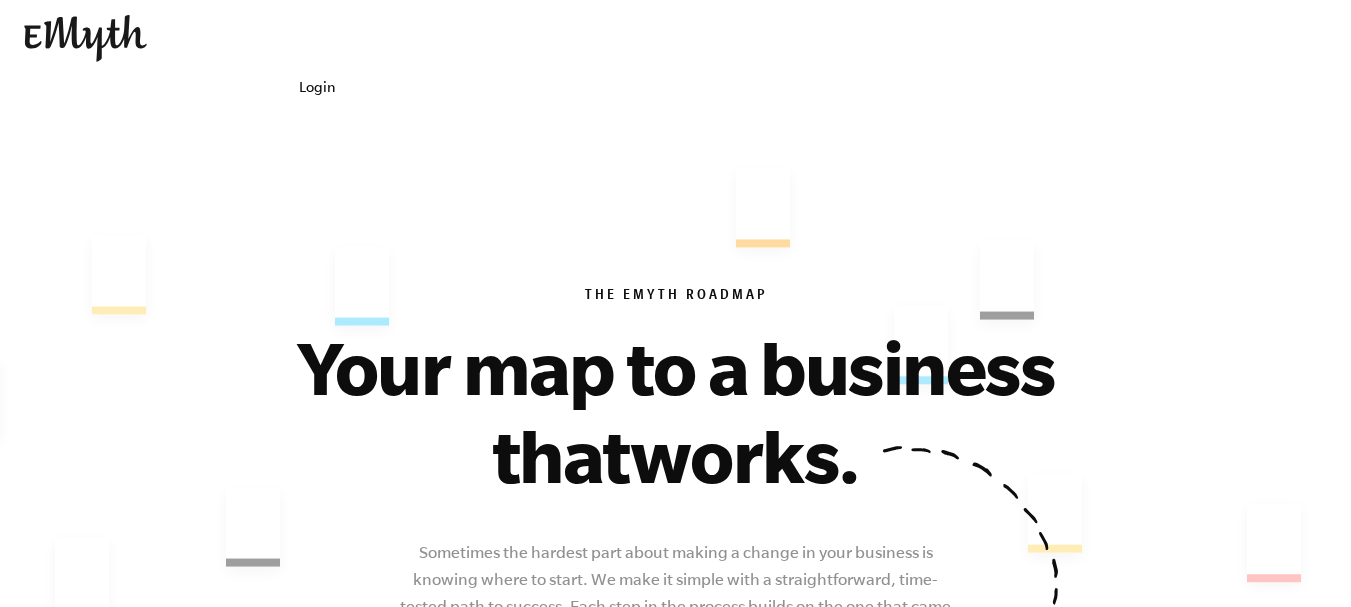 scroll, scrollTop: 0, scrollLeft: 0, axis: both 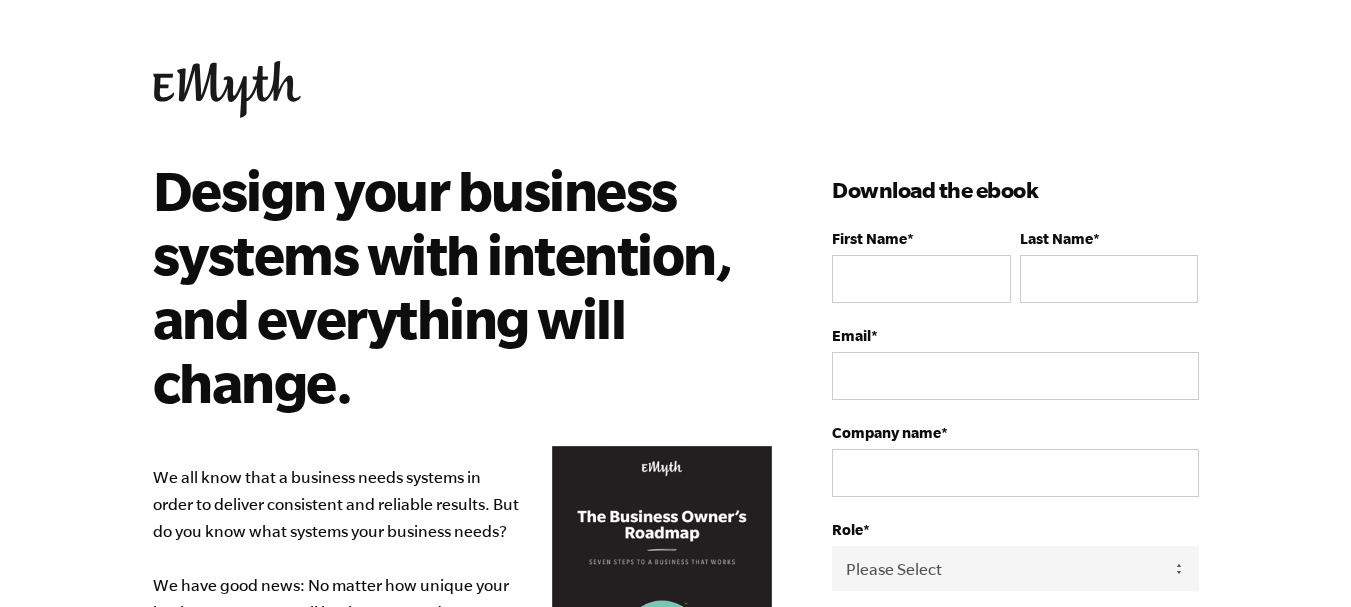 click on "Design your business systems with intention, and everything will change.
We all know that a business needs systems in order to deliver consistent and reliable results. But do you know what systems your business needs?
We have good news: No matter how unique your business may seem, all businesses need more or less the same types of systems. That's why we created a Roadmap. Our ebook  The Business Owner’s Roadmap: 7 Principles to Transform Your Business and Take Back Your Life  is the Roadmap your business needs. It'll teach you exactly which systems you need to develop—and the order in which you need to develop them—to build a business that  works .
Inside you'll find:
A complete outline of every system your business needs to run like a well-oiled machine
An overview of the “three stages” required to develop your business
A clear picture of what systems can do for your business" at bounding box center [493, 755] 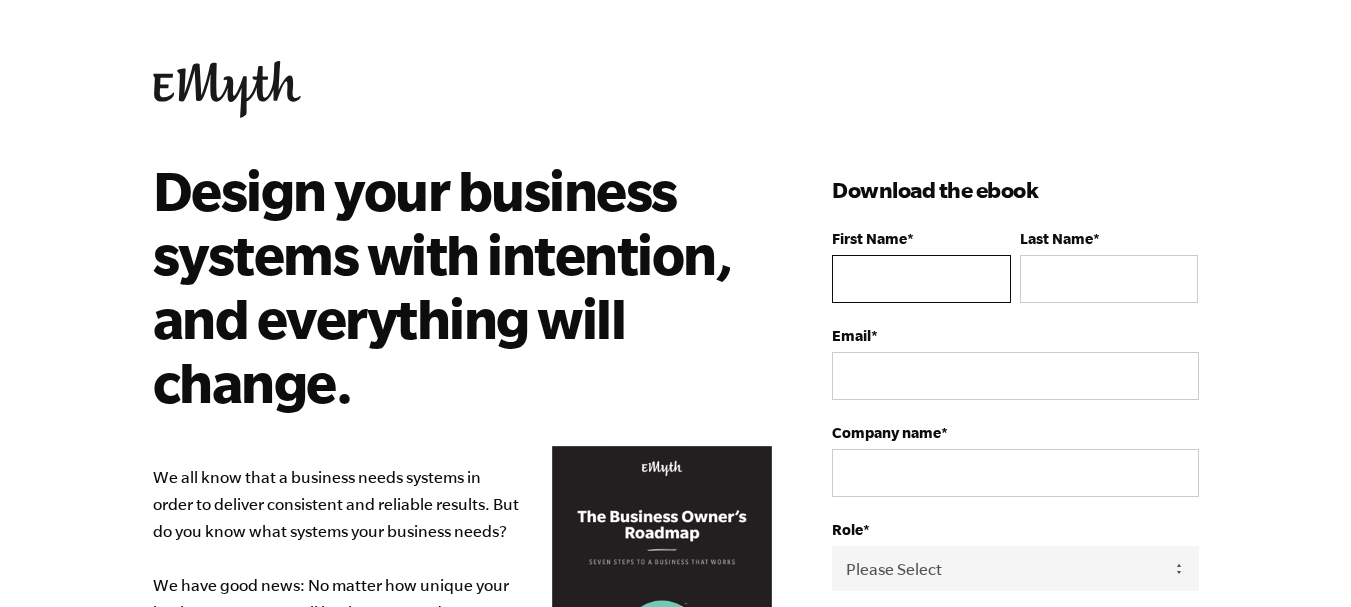 click on "First Name *" at bounding box center (921, 279) 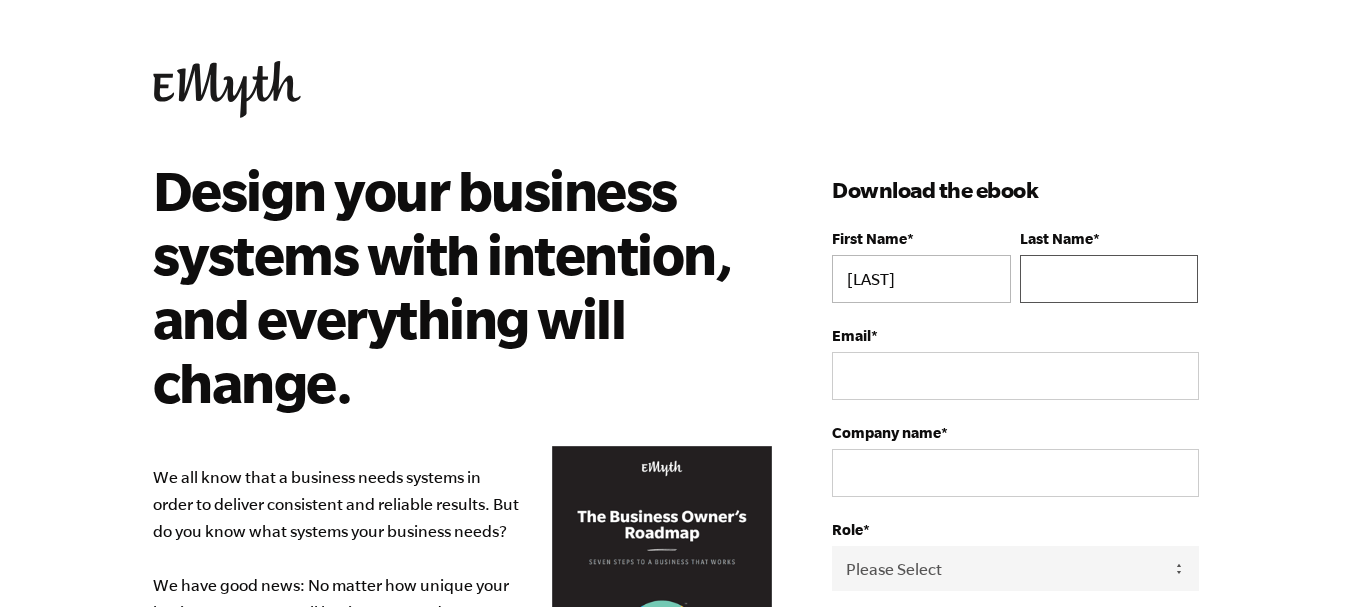 type on "Harlow" 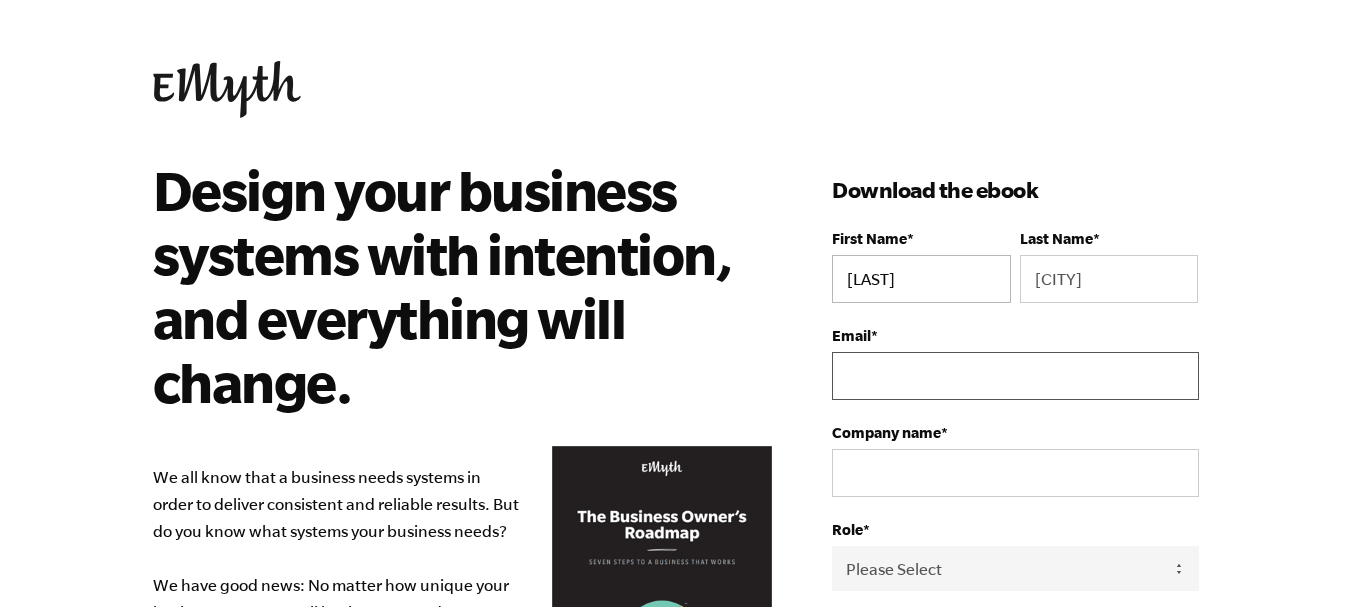 type on "russ@reliableremediation.com" 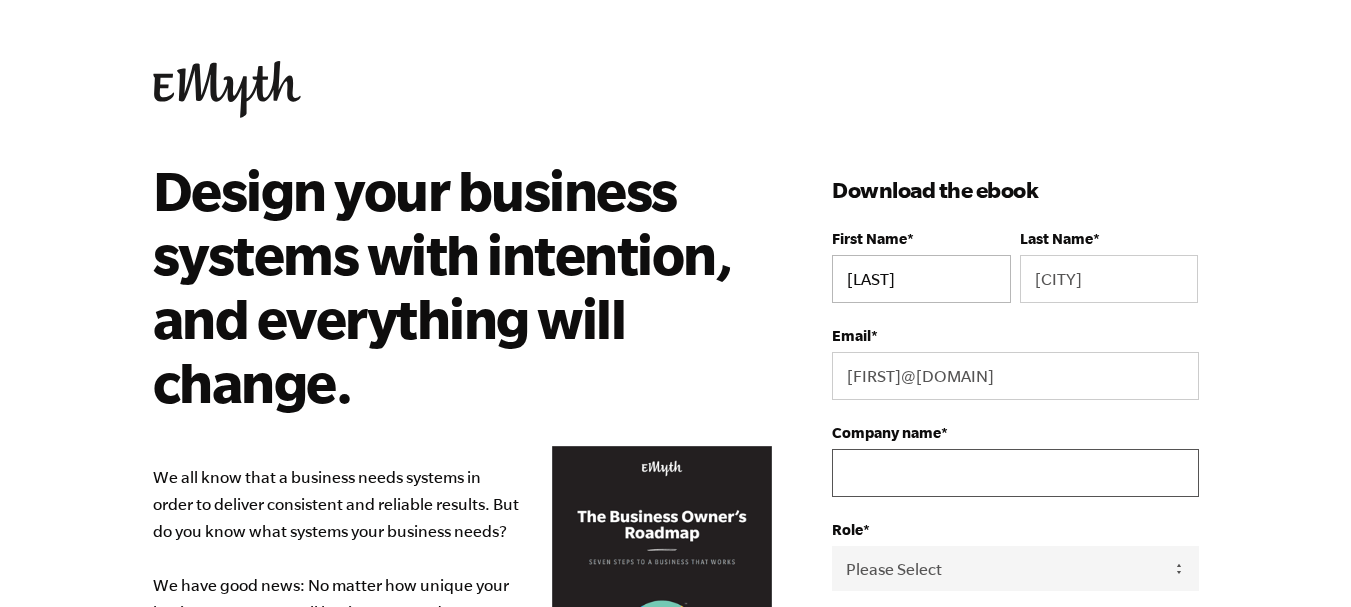 type on "Reliable Remediation" 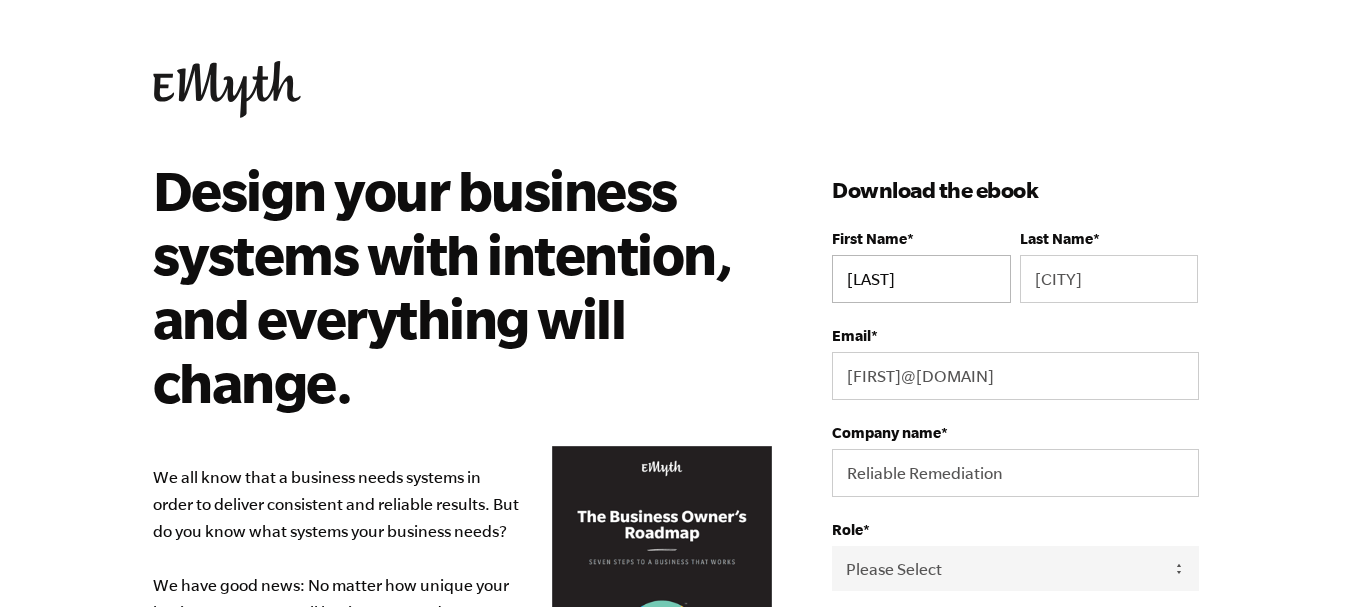 select on "United States" 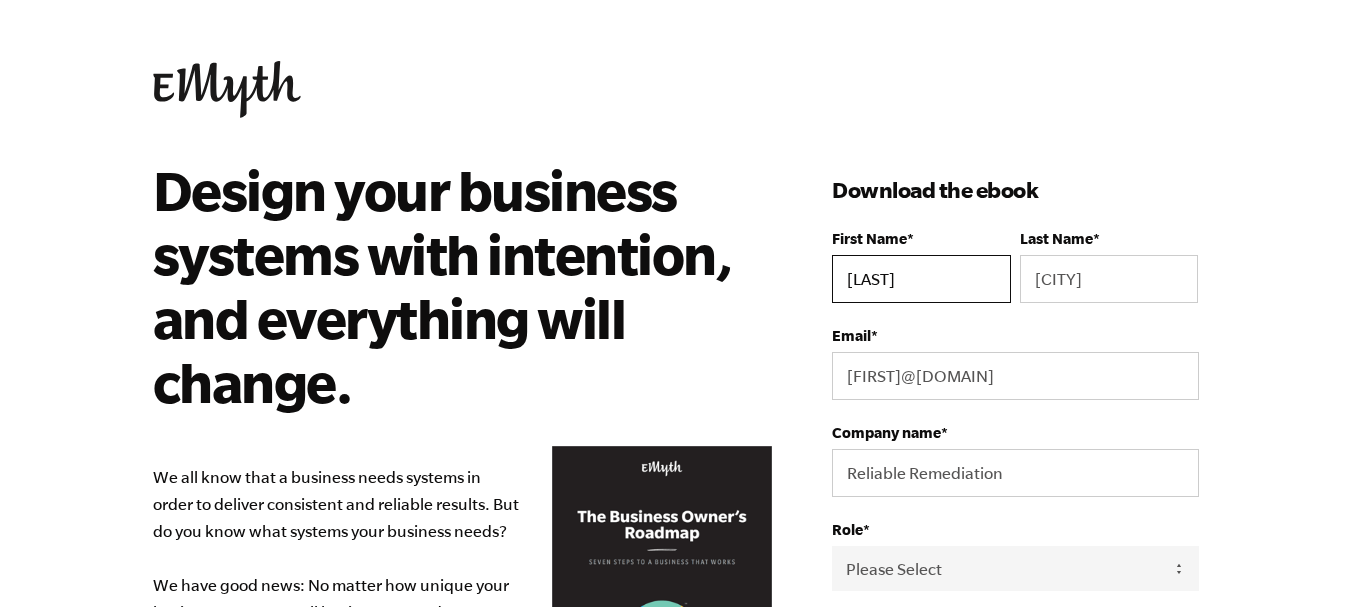 click on "Russell" at bounding box center (921, 279) 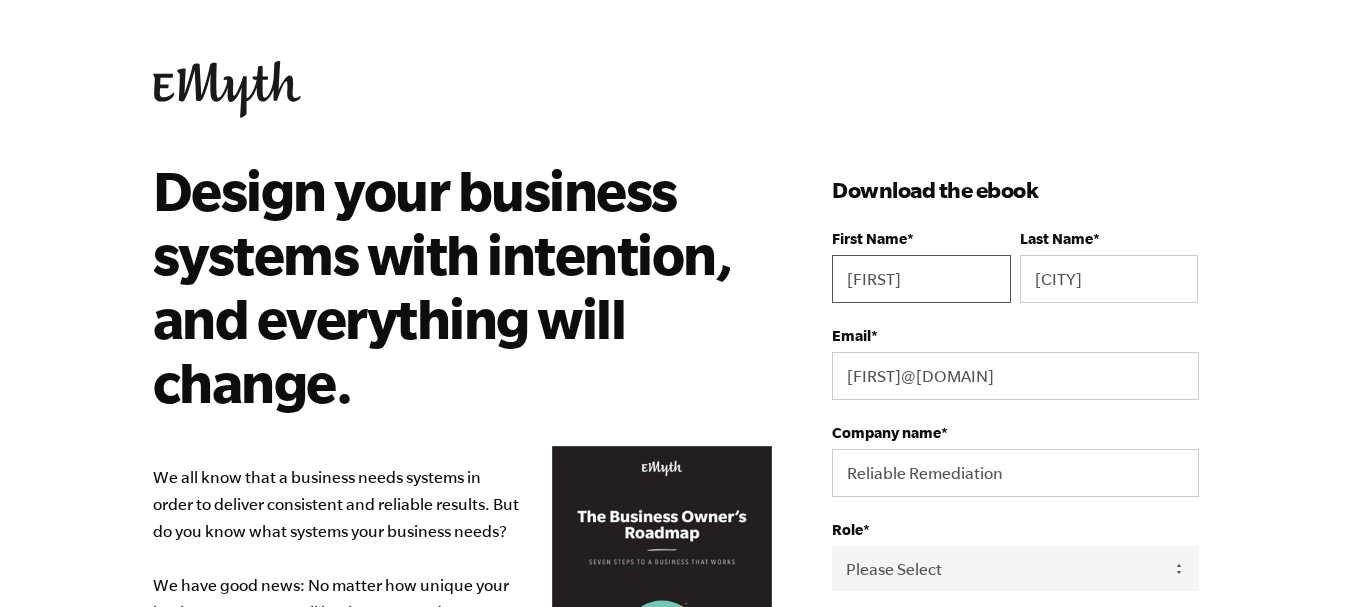 type on "Russ" 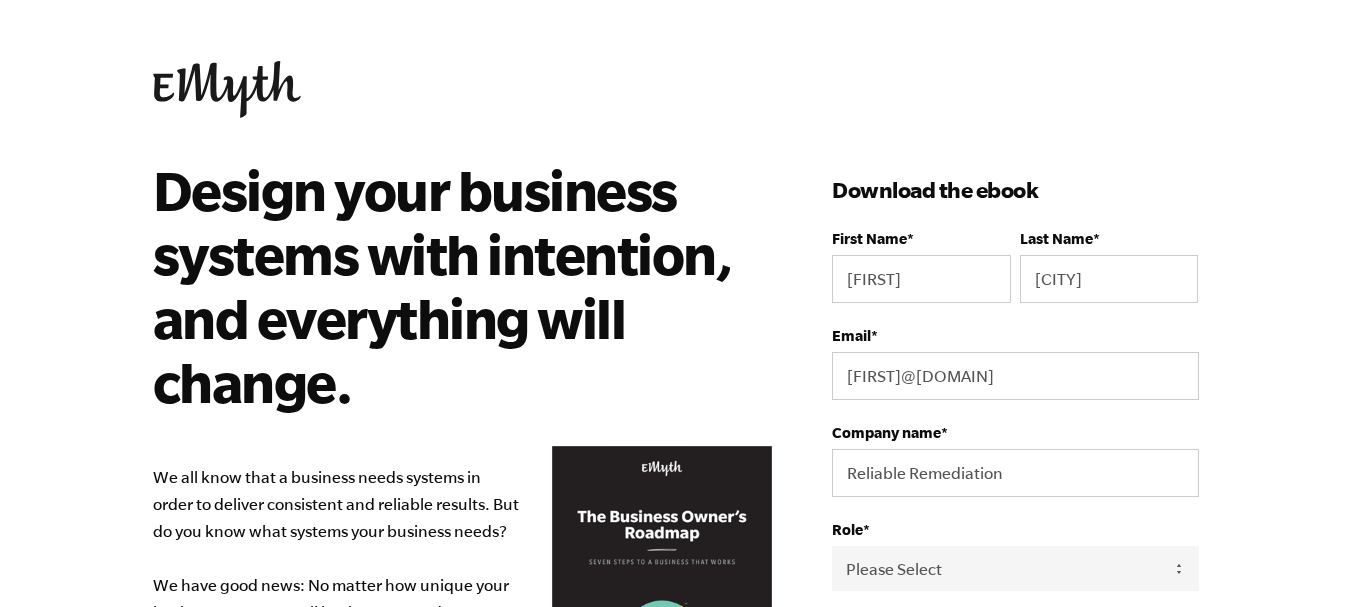 click on "Design your business systems with intention, and everything will change.
We all know that a business needs systems in order to deliver consistent and reliable results. But do you know what systems your business needs?
We have good news: No matter how unique your business may seem, all businesses need more or less the same types of systems. That's why we created a Roadmap. Our ebook  The Business Owner’s Roadmap: 7 Principles to Transform Your Business and Take Back Your Life  is the Roadmap your business needs. It'll teach you exactly which systems you need to develop—and the order in which you need to develop them—to build a business that  works .
Inside you'll find:
A complete outline of every system your business needs to run like a well-oiled machine
An overview of the “three stages” required to develop your business
A clear picture of what systems can do for your business
Download the ebook
First Name * Russ *" at bounding box center (675, 303) 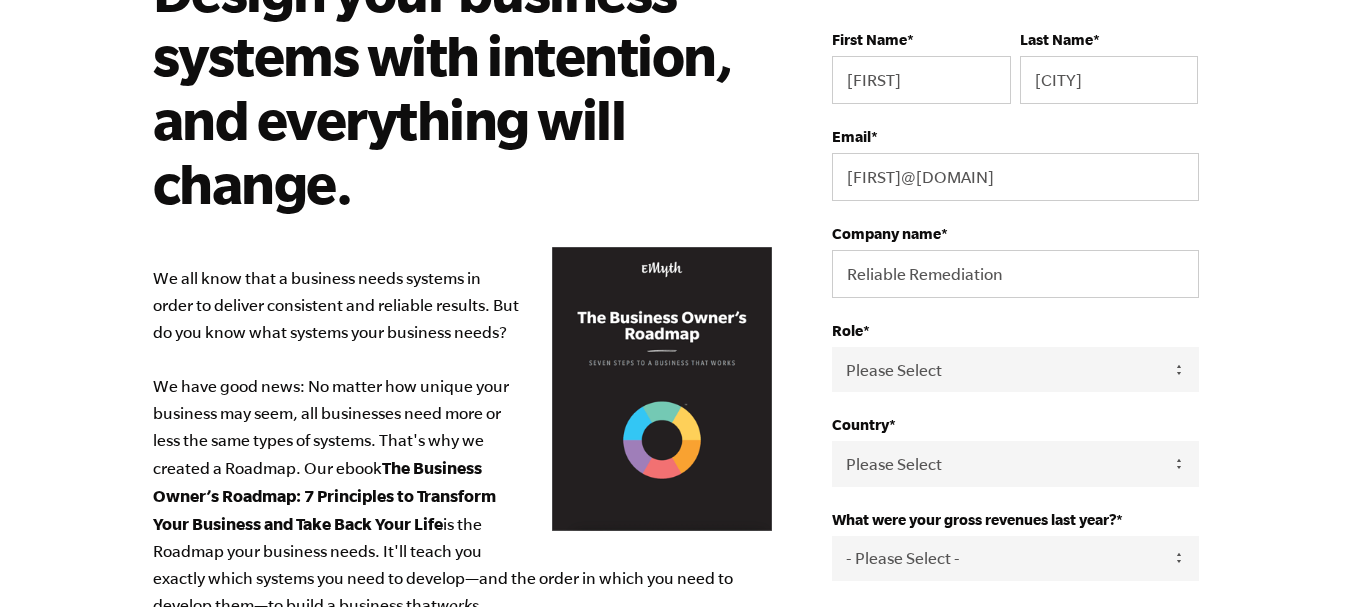 scroll, scrollTop: 200, scrollLeft: 0, axis: vertical 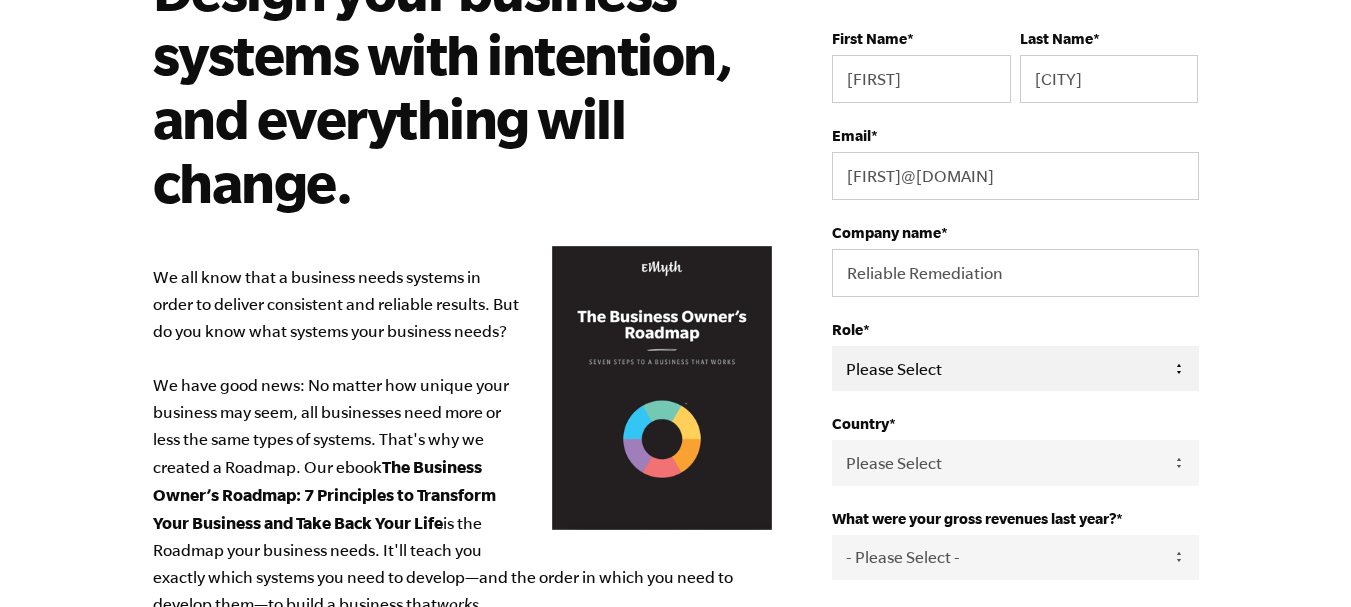 click on "Please Select Owner Partner / Co-Owner Executive Employee / Other" at bounding box center [1015, 368] 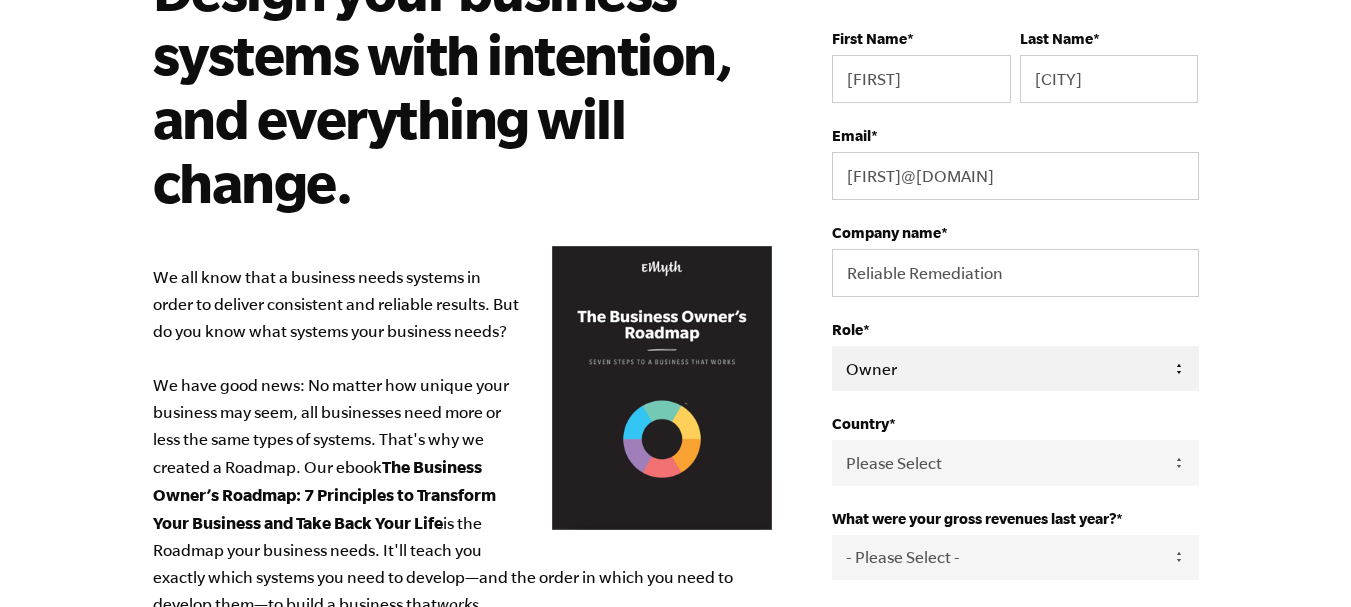 click on "Please Select Owner Partner / Co-Owner Executive Employee / Other" at bounding box center [1015, 368] 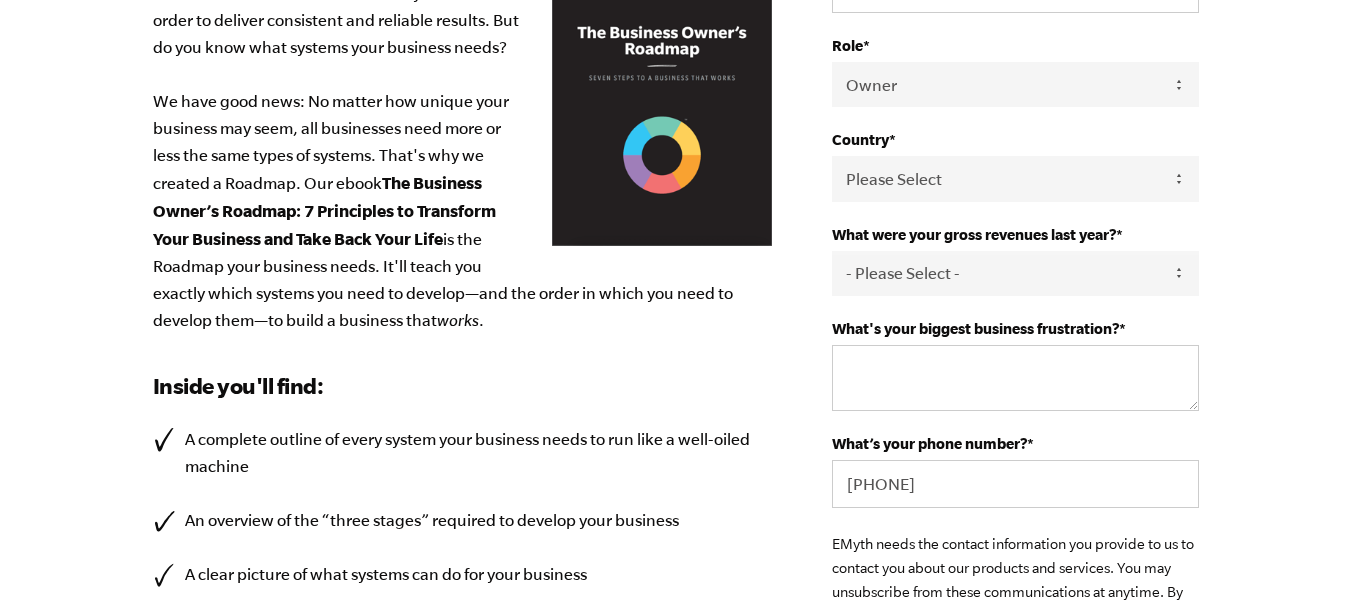 scroll, scrollTop: 500, scrollLeft: 0, axis: vertical 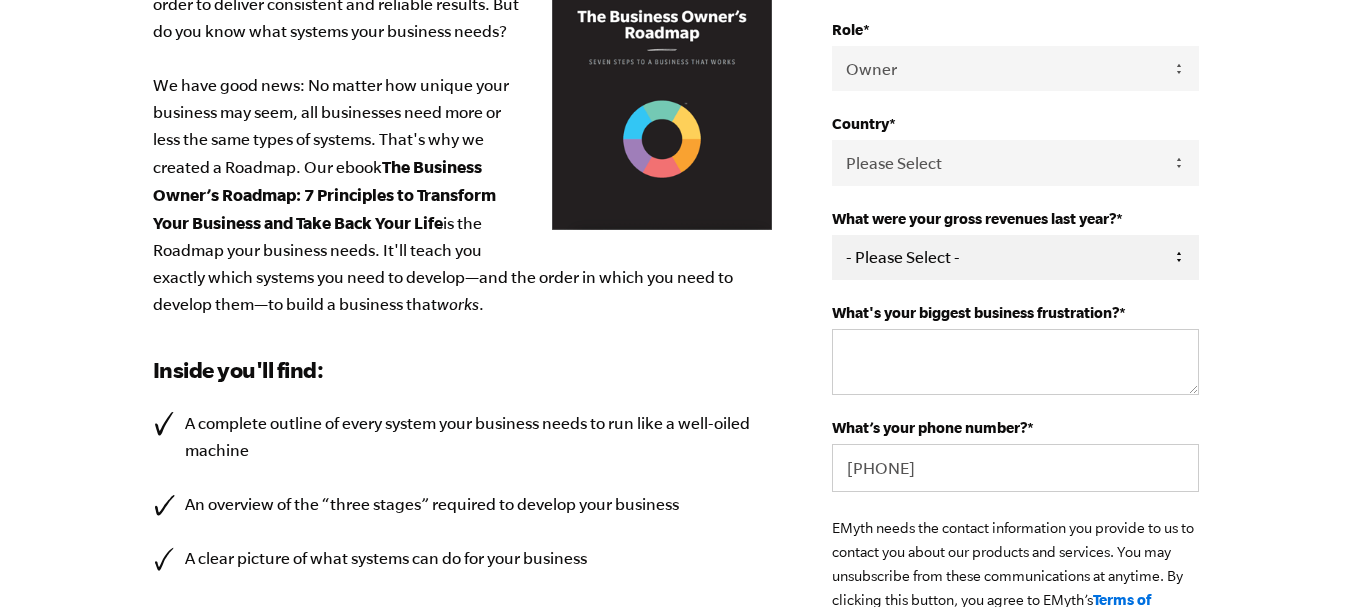 click on "- Please Select - 0-75K 76-150K 151-275K 276-500K 501-750K 751-1M 1-2.5M 2.5-5M 5-10M 10M+" at bounding box center (1015, 257) 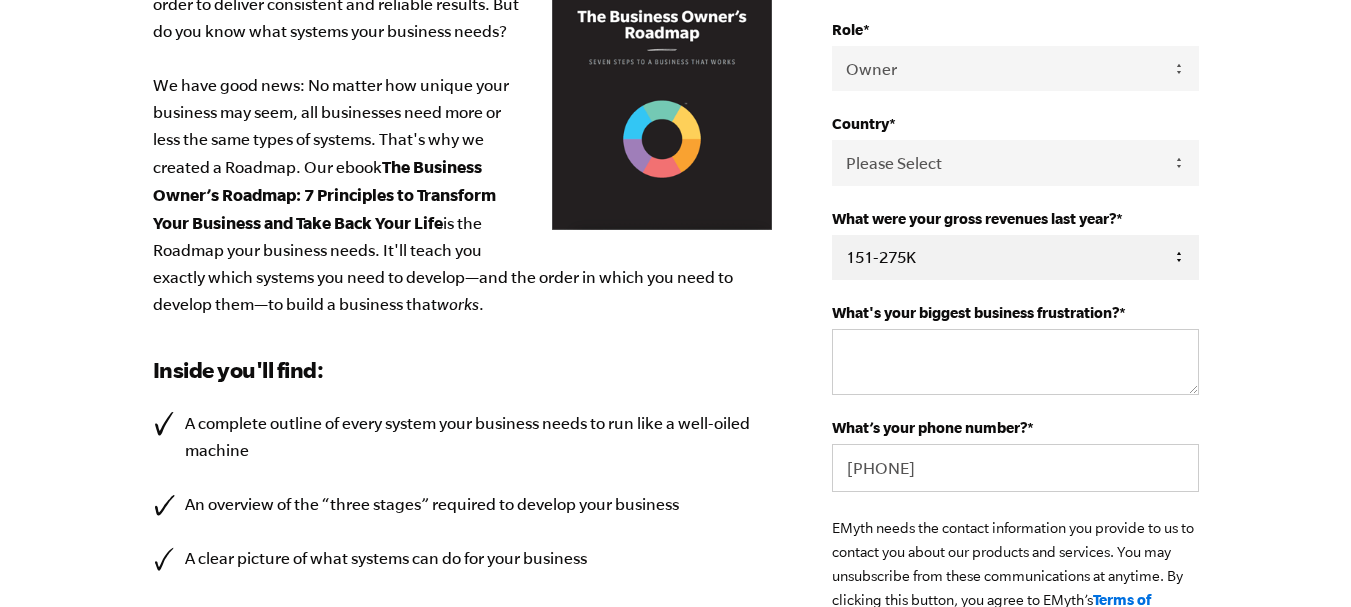 click on "- Please Select - 0-75K 76-150K 151-275K 276-500K 501-750K 751-1M 1-2.5M 2.5-5M 5-10M 10M+" at bounding box center (1015, 257) 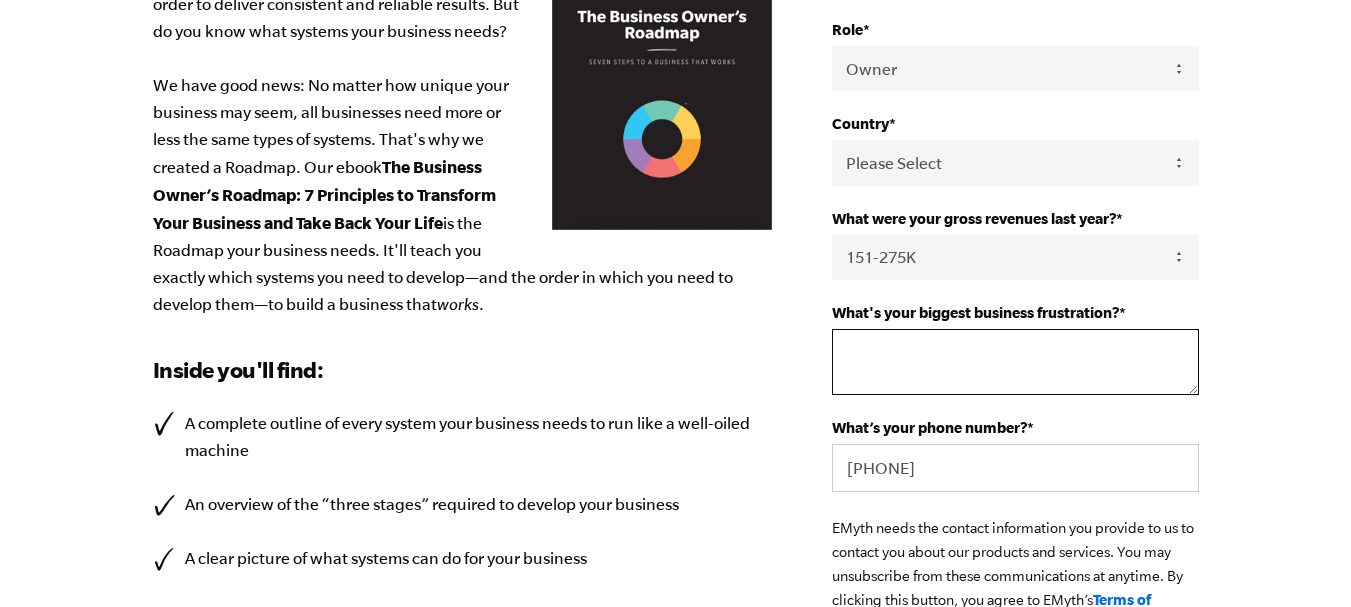 click on "What's your biggest business frustration? *" at bounding box center (1015, 362) 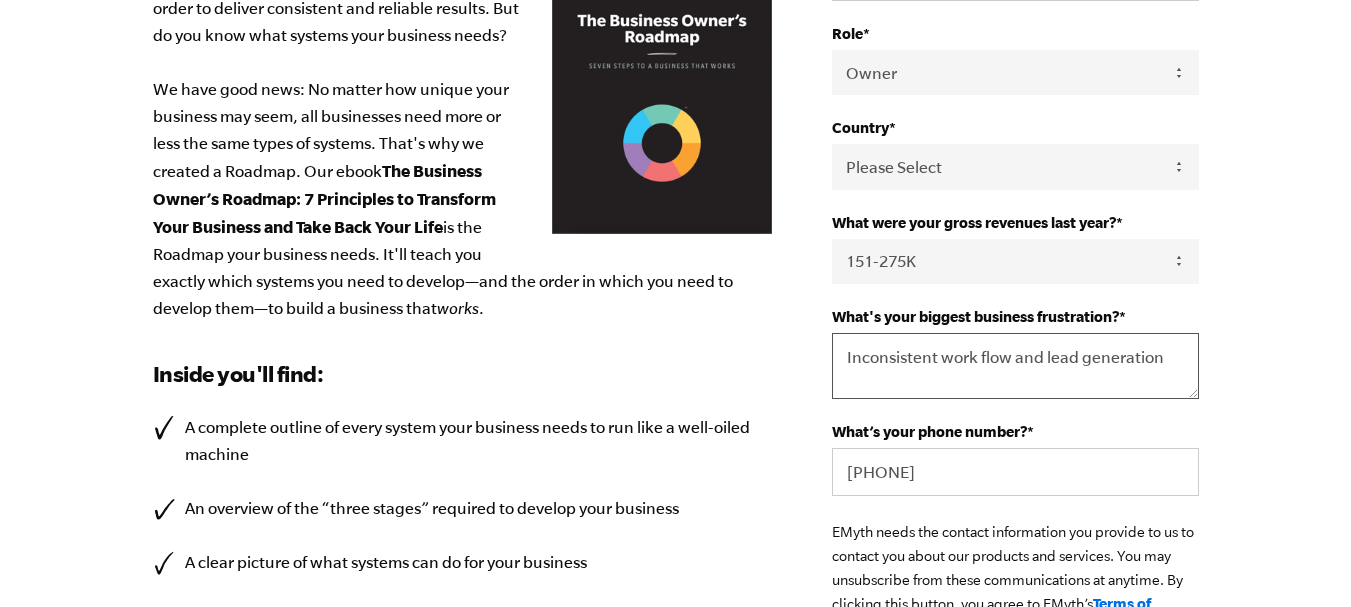 scroll, scrollTop: 521, scrollLeft: 0, axis: vertical 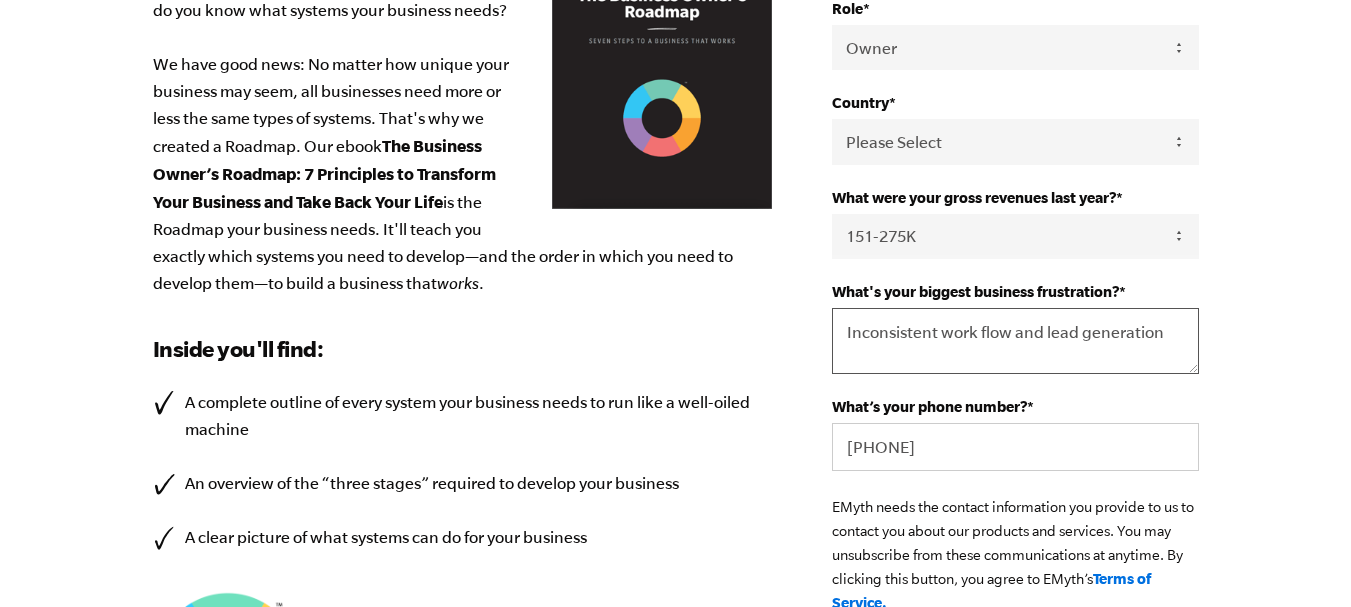 type on "Inconsistent work flow and lead generation" 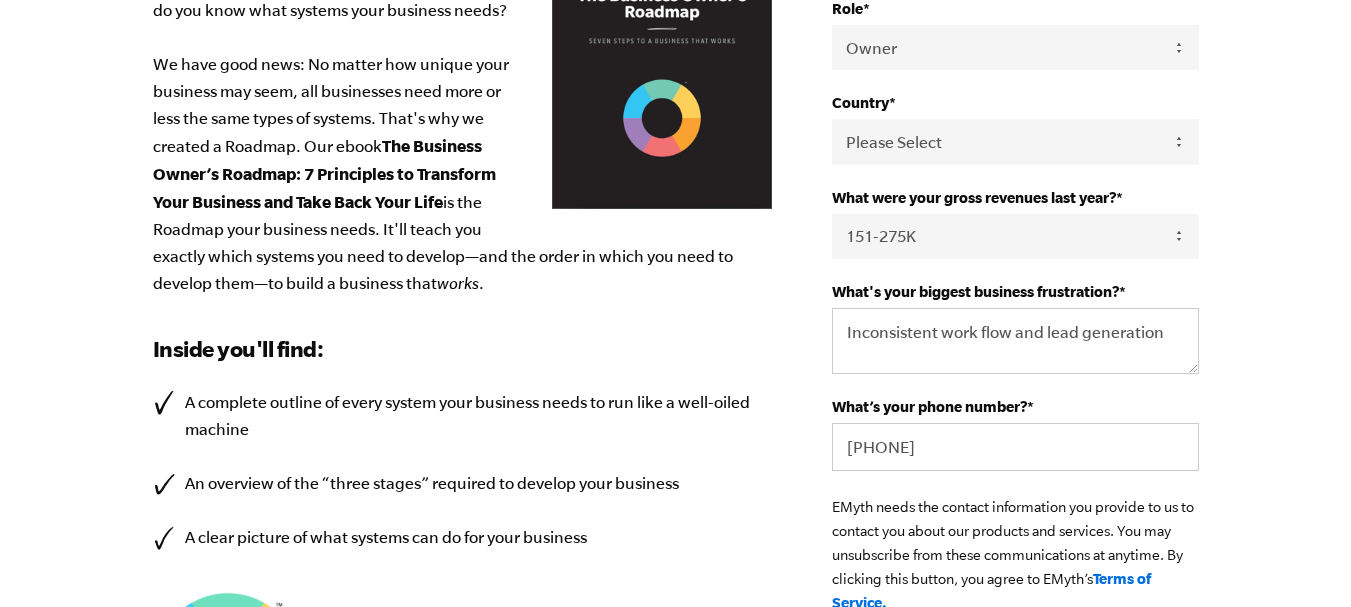 click on "Design your business systems with intention, and everything will change.
We all know that a business needs systems in order to deliver consistent and reliable results. But do you know what systems your business needs?
We have good news: No matter how unique your business may seem, all businesses need more or less the same types of systems. That's why we created a Roadmap. Our ebook  The Business Owner’s Roadmap: 7 Principles to Transform Your Business and Take Back Your Life  is the Roadmap your business needs. It'll teach you exactly which systems you need to develop—and the order in which you need to develop them—to build a business that  works .
Inside you'll find:
A complete outline of every system your business needs to run like a well-oiled machine
An overview of the “three stages” required to develop your business
A clear picture of what systems can do for your business
Download the ebook
First Name * Russ Last Name * Harlow Email" at bounding box center [676, 267] 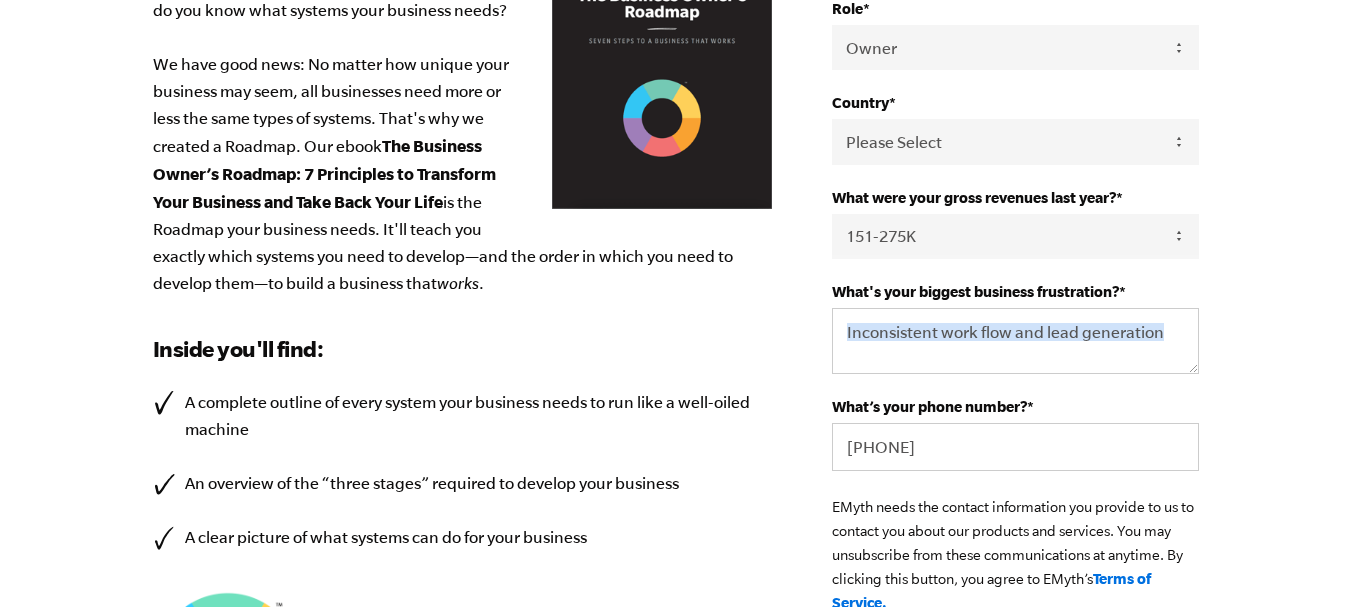 click on "Design your business systems with intention, and everything will change.
We all know that a business needs systems in order to deliver consistent and reliable results. But do you know what systems your business needs?
We have good news: No matter how unique your business may seem, all businesses need more or less the same types of systems. That's why we created a Roadmap. Our ebook  The Business Owner’s Roadmap: 7 Principles to Transform Your Business and Take Back Your Life  is the Roadmap your business needs. It'll teach you exactly which systems you need to develop—and the order in which you need to develop them—to build a business that  works .
Inside you'll find:
A complete outline of every system your business needs to run like a well-oiled machine
An overview of the “three stages” required to develop your business
A clear picture of what systems can do for your business
Download the ebook
First Name * Russ Last Name * Harlow Email" at bounding box center (676, 267) 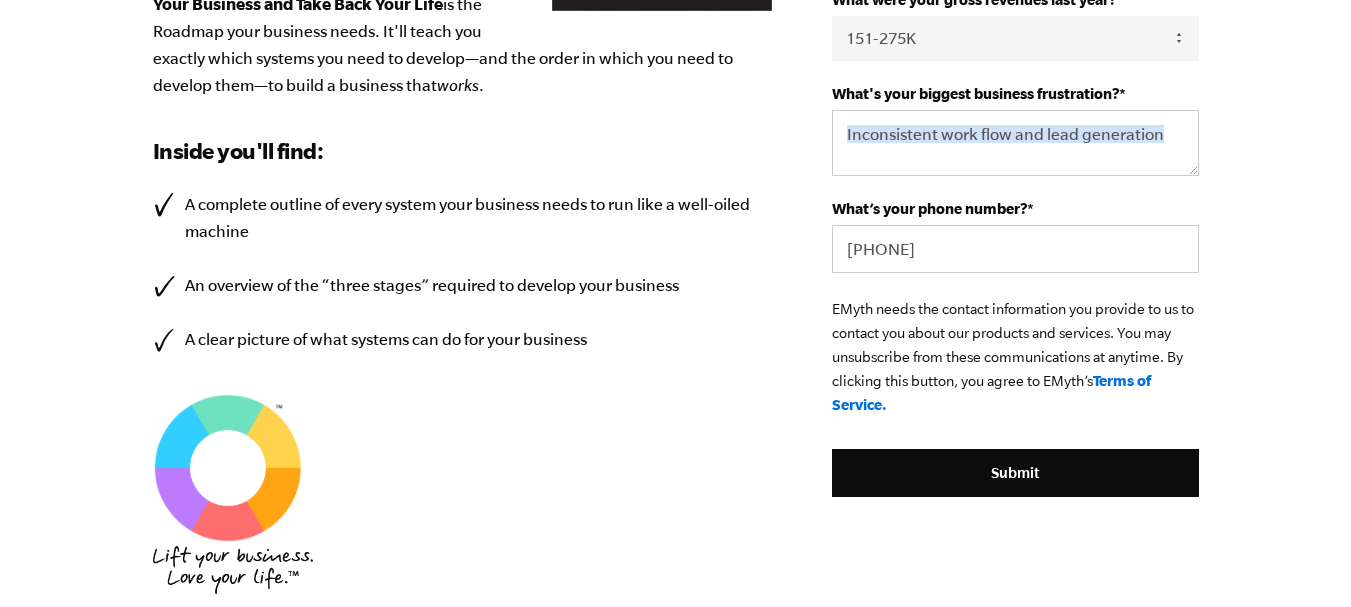 scroll, scrollTop: 721, scrollLeft: 0, axis: vertical 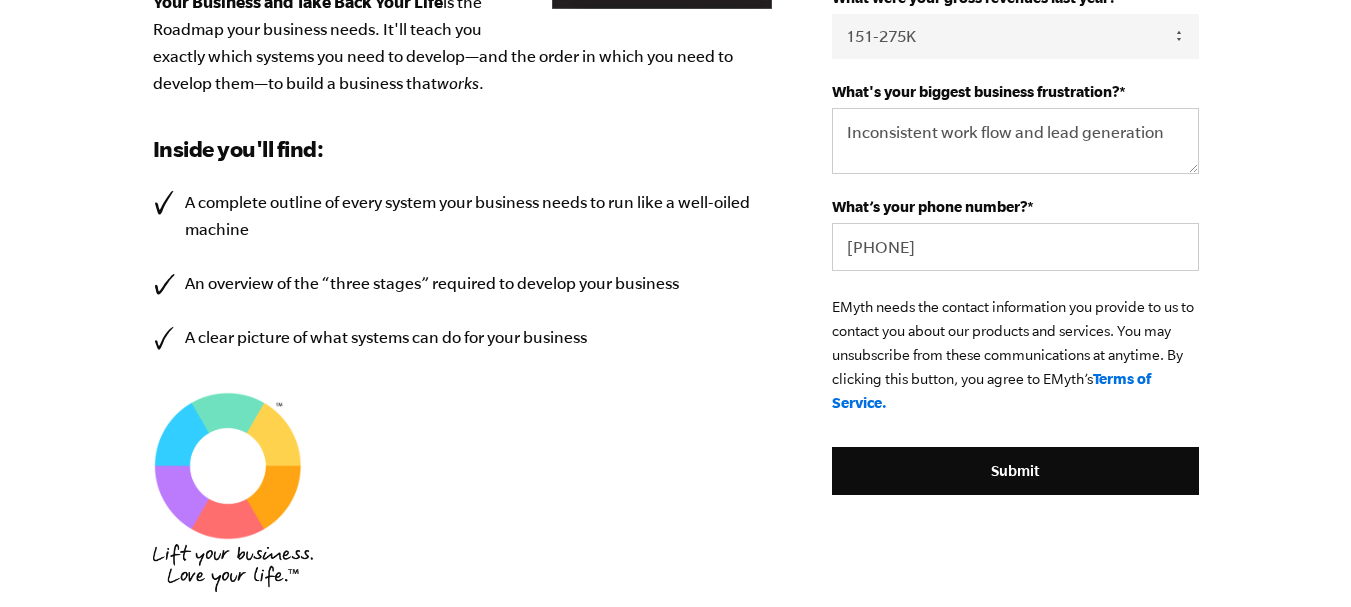 click on "Design your business systems with intention, and everything will change.
We all know that a business needs systems in order to deliver consistent and reliable results. But do you know what systems your business needs?
We have good news: No matter how unique your business may seem, all businesses need more or less the same types of systems. That's why we created a Roadmap. Our ebook  The Business Owner’s Roadmap: 7 Principles to Transform Your Business and Take Back Your Life  is the Roadmap your business needs. It'll teach you exactly which systems you need to develop—and the order in which you need to develop them—to build a business that  works .
Inside you'll find:
A complete outline of every system your business needs to run like a well-oiled machine
An overview of the “three stages” required to develop your business
A clear picture of what systems can do for your business
Download the ebook
First Name * Russ Last Name * Harlow Email" at bounding box center (676, 67) 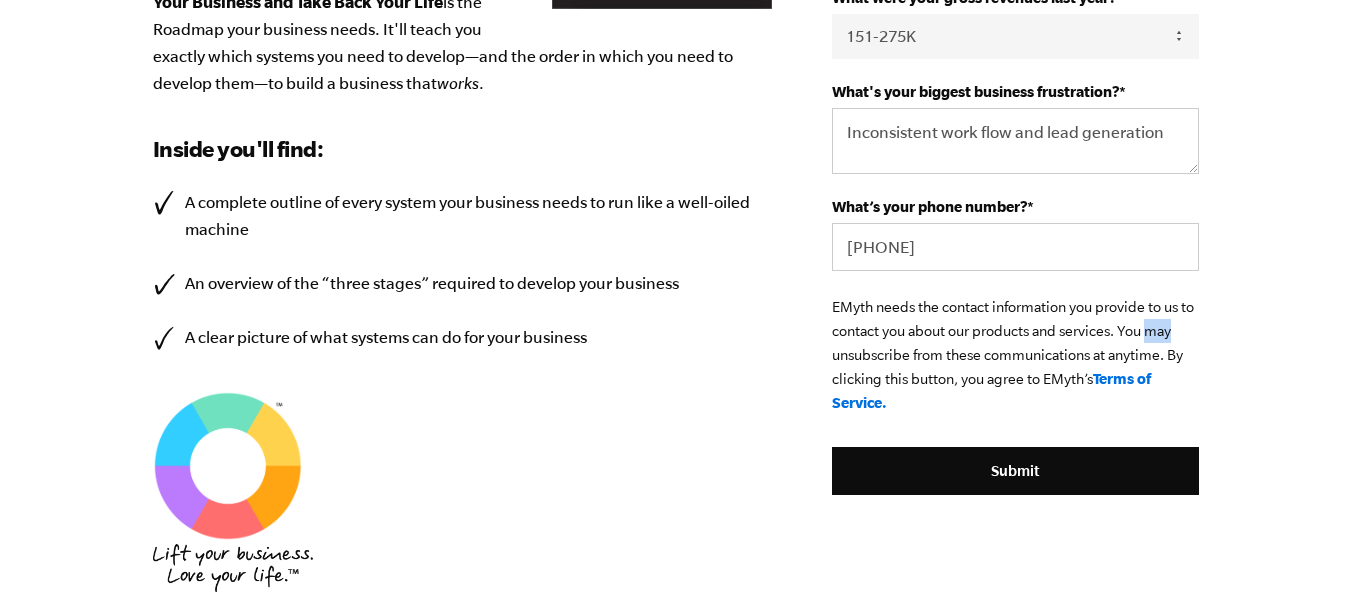 click on "Design your business systems with intention, and everything will change.
We all know that a business needs systems in order to deliver consistent and reliable results. But do you know what systems your business needs?
We have good news: No matter how unique your business may seem, all businesses need more or less the same types of systems. That's why we created a Roadmap. Our ebook  The Business Owner’s Roadmap: 7 Principles to Transform Your Business and Take Back Your Life  is the Roadmap your business needs. It'll teach you exactly which systems you need to develop—and the order in which you need to develop them—to build a business that  works .
Inside you'll find:
A complete outline of every system your business needs to run like a well-oiled machine
An overview of the “three stages” required to develop your business
A clear picture of what systems can do for your business
Download the ebook
First Name * Russ Last Name * Harlow Email" at bounding box center [676, 67] 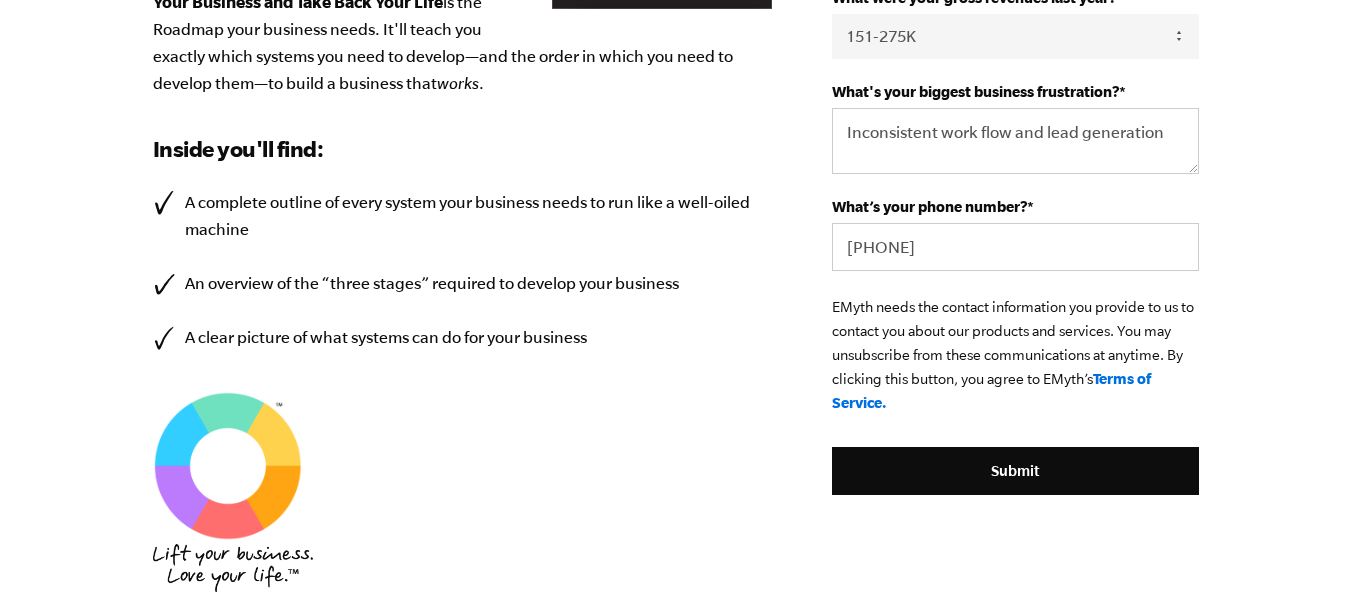 click on "Design your business systems with intention, and everything will change.
We all know that a business needs systems in order to deliver consistent and reliable results. But do you know what systems your business needs?
We have good news: No matter how unique your business may seem, all businesses need more or less the same types of systems. That's why we created a Roadmap. Our ebook  The Business Owner’s Roadmap: 7 Principles to Transform Your Business and Take Back Your Life  is the Roadmap your business needs. It'll teach you exactly which systems you need to develop—and the order in which you need to develop them—to build a business that  works .
Inside you'll find:
A complete outline of every system your business needs to run like a well-oiled machine
An overview of the “three stages” required to develop your business
A clear picture of what systems can do for your business
Download the ebook
First Name * Russ Last Name * Harlow Email" at bounding box center [676, 67] 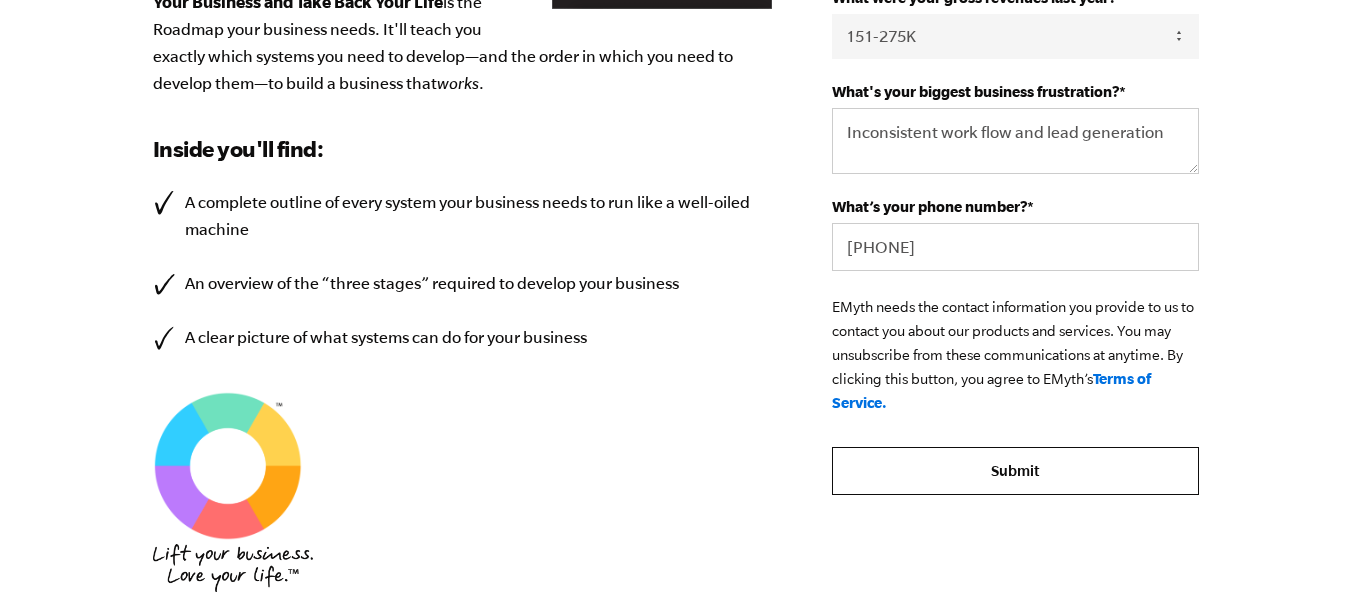 click on "Design your business systems with intention, and everything will change.
We all know that a business needs systems in order to deliver consistent and reliable results. But do you know what systems your business needs?
We have good news: No matter how unique your business may seem, all businesses need more or less the same types of systems. That's why we created a Roadmap. Our ebook  The Business Owner’s Roadmap: 7 Principles to Transform Your Business and Take Back Your Life  is the Roadmap your business needs. It'll teach you exactly which systems you need to develop—and the order in which you need to develop them—to build a business that  works .
Inside you'll find:
A complete outline of every system your business needs to run like a well-oiled machine
An overview of the “three stages” required to develop your business
A clear picture of what systems can do for your business
Download the ebook
First Name * Russ Last Name * Harlow Email" at bounding box center (676, 67) 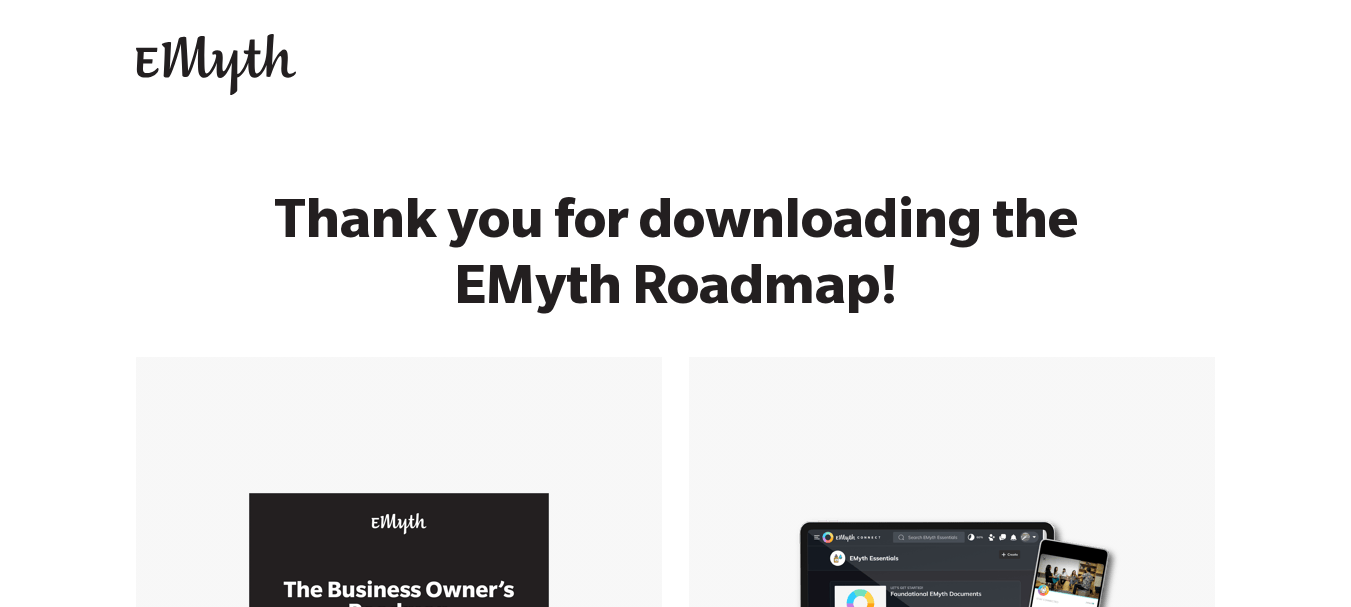 scroll, scrollTop: 0, scrollLeft: 0, axis: both 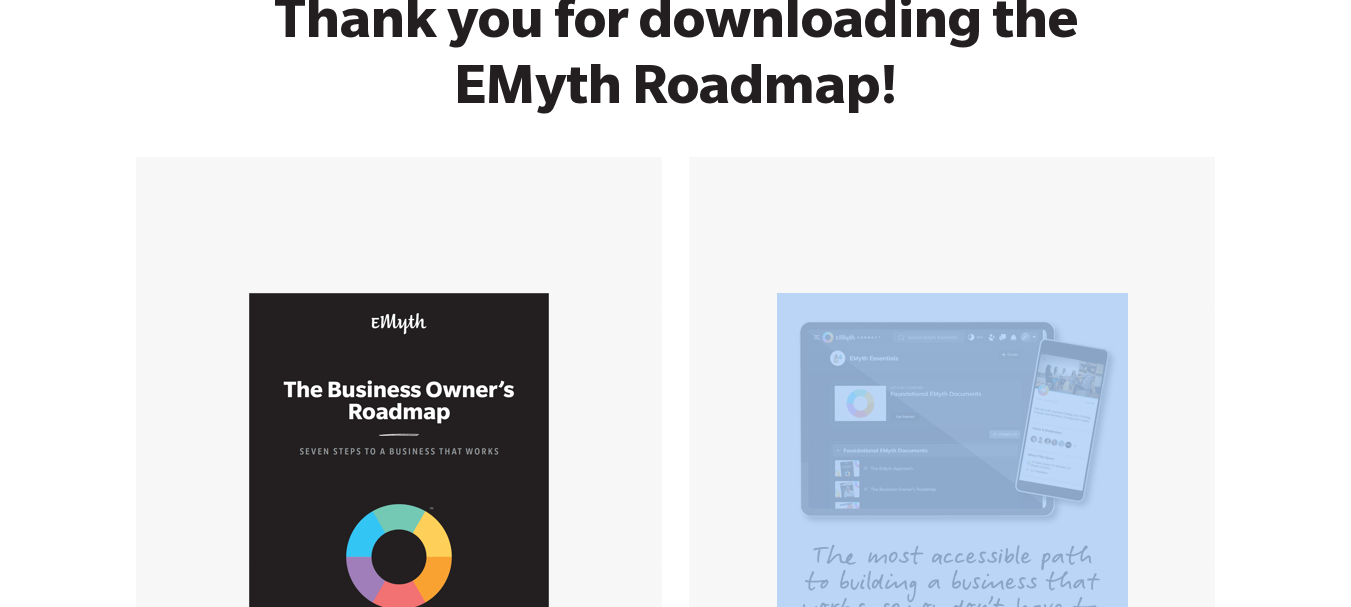click at bounding box center [952, 468] 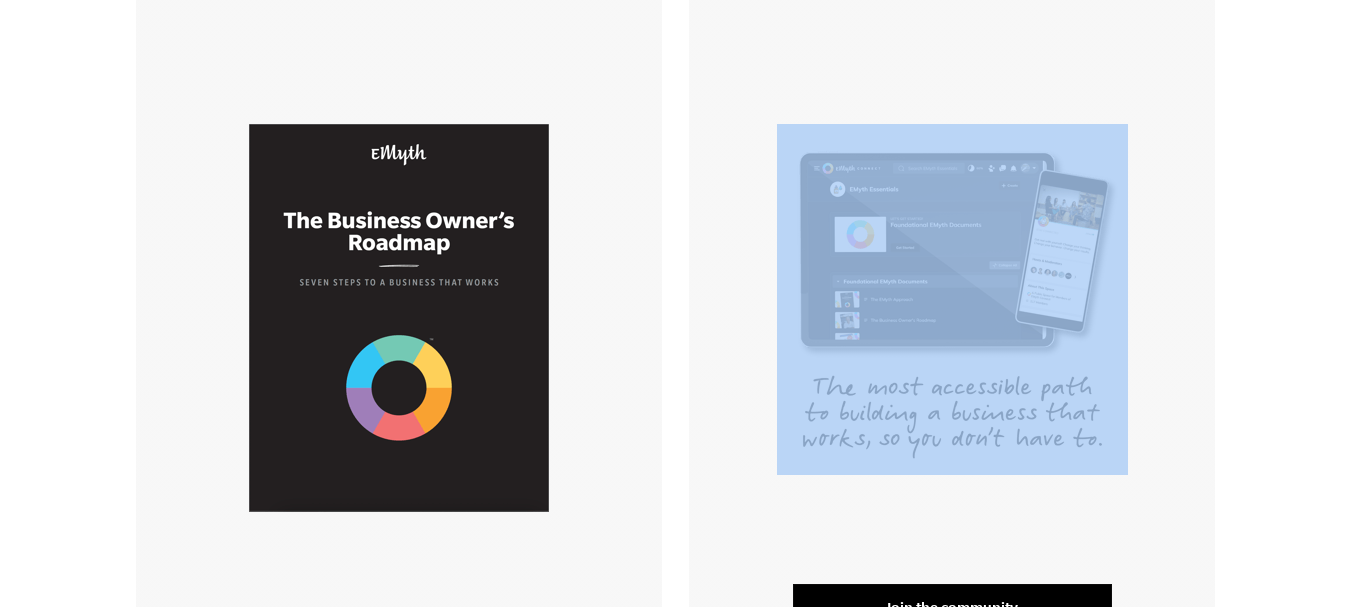 scroll, scrollTop: 438, scrollLeft: 0, axis: vertical 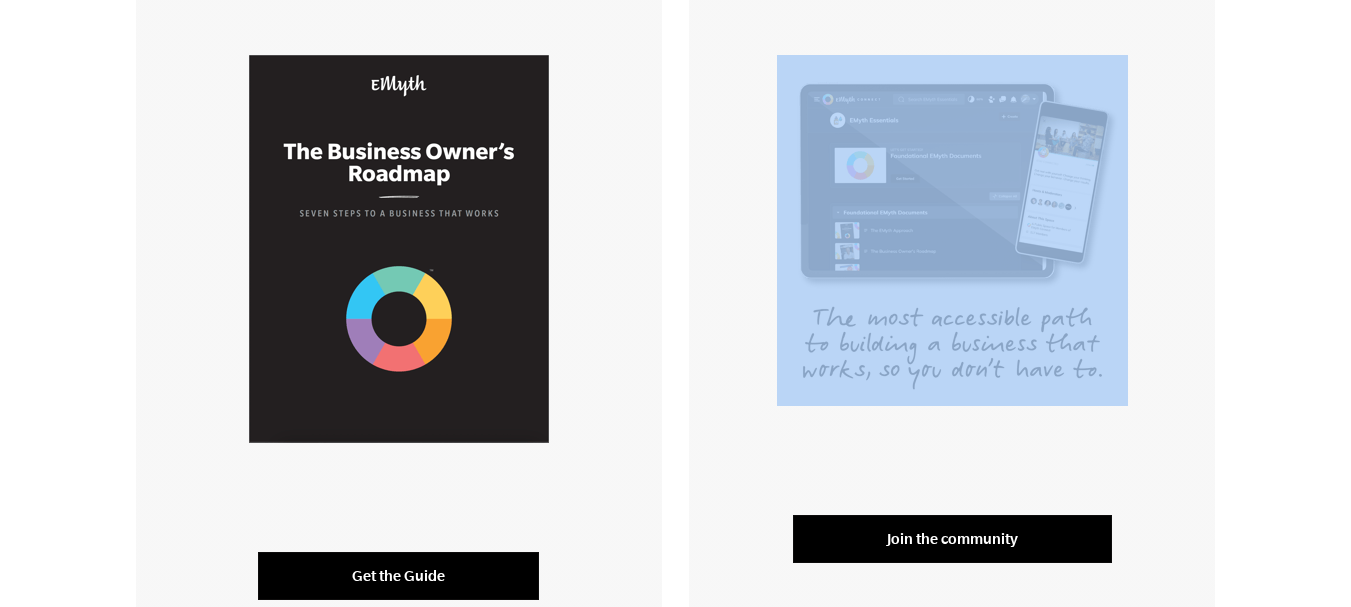 click on "Get the Guide" at bounding box center (398, 576) 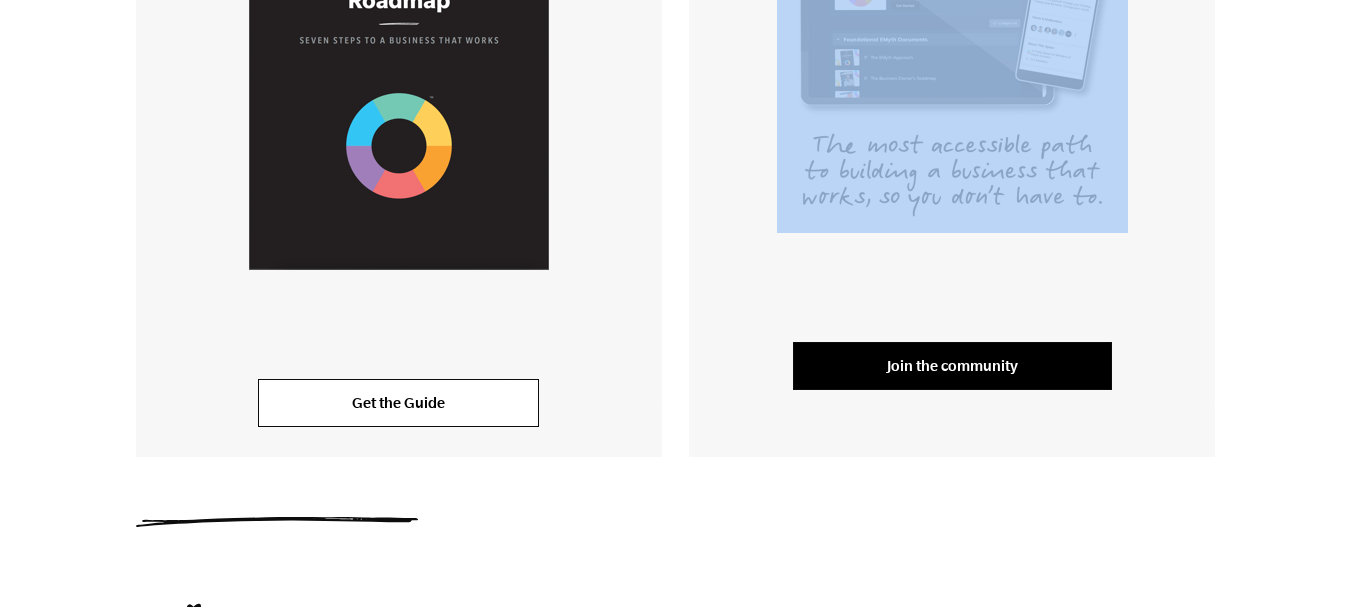 scroll, scrollTop: 755, scrollLeft: 0, axis: vertical 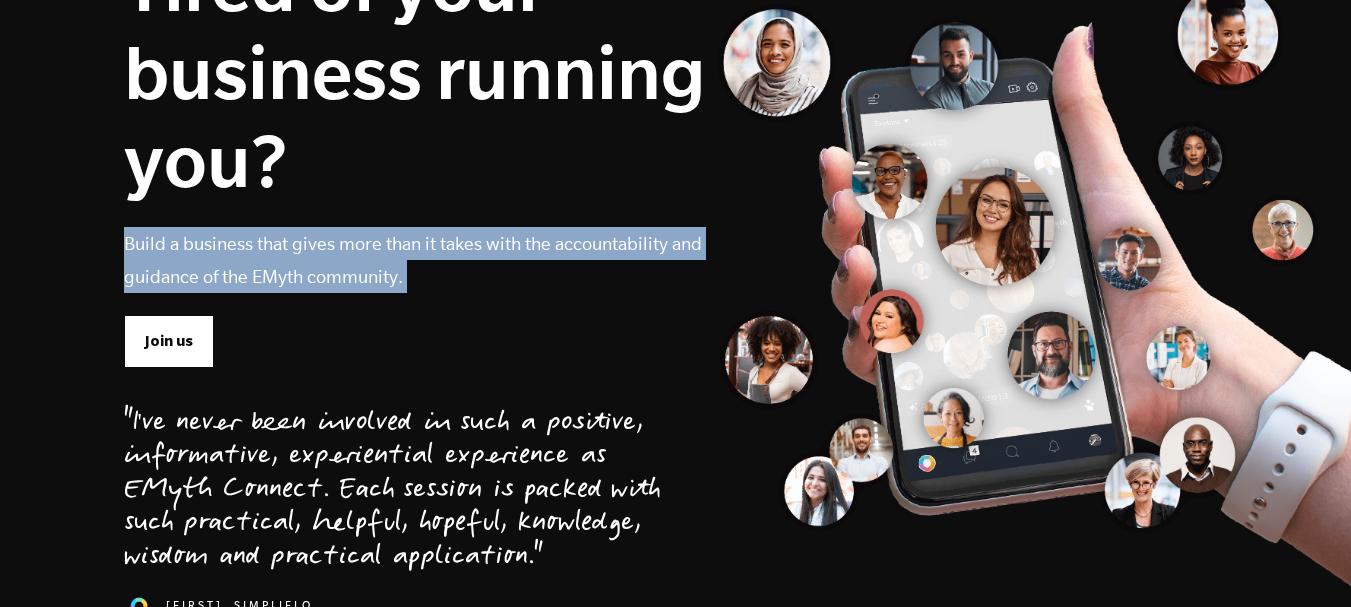 click on "Tired of your business running you?
Build a business that gives more than it takes with the accountability and guidance of the EMyth community.
Join us
"I've never been involved in such a positive, informative, experiential experience as EMyth Connect. Each session is packed with such practical, helpful, hopeful, knowledge, wisdom and practical application."
Larry, SimpliFlo" at bounding box center [676, 235] 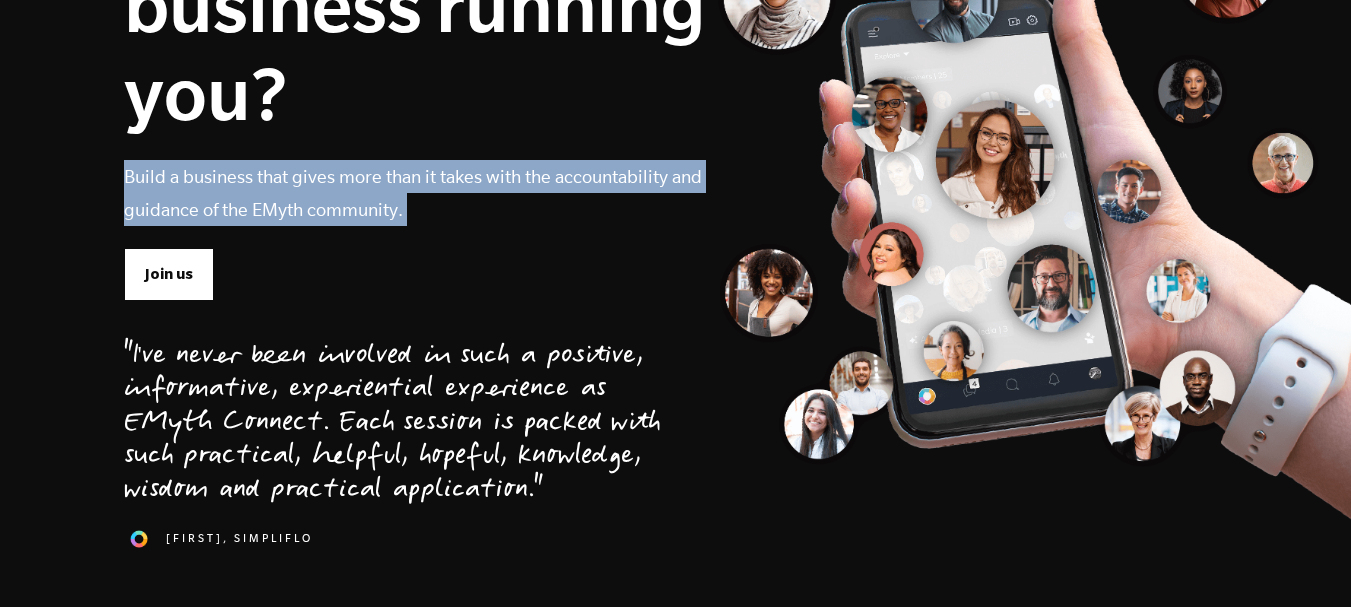 click on "Tired of your business running you?
Build a business that gives more than it takes with the accountability and guidance of the EMyth community.
Join us
"I've never been involved in such a positive, informative, experiential experience as EMyth Connect. Each session is packed with such practical, helpful, hopeful, knowledge, wisdom and practical application."
Larry, SimpliFlo" at bounding box center (676, 168) 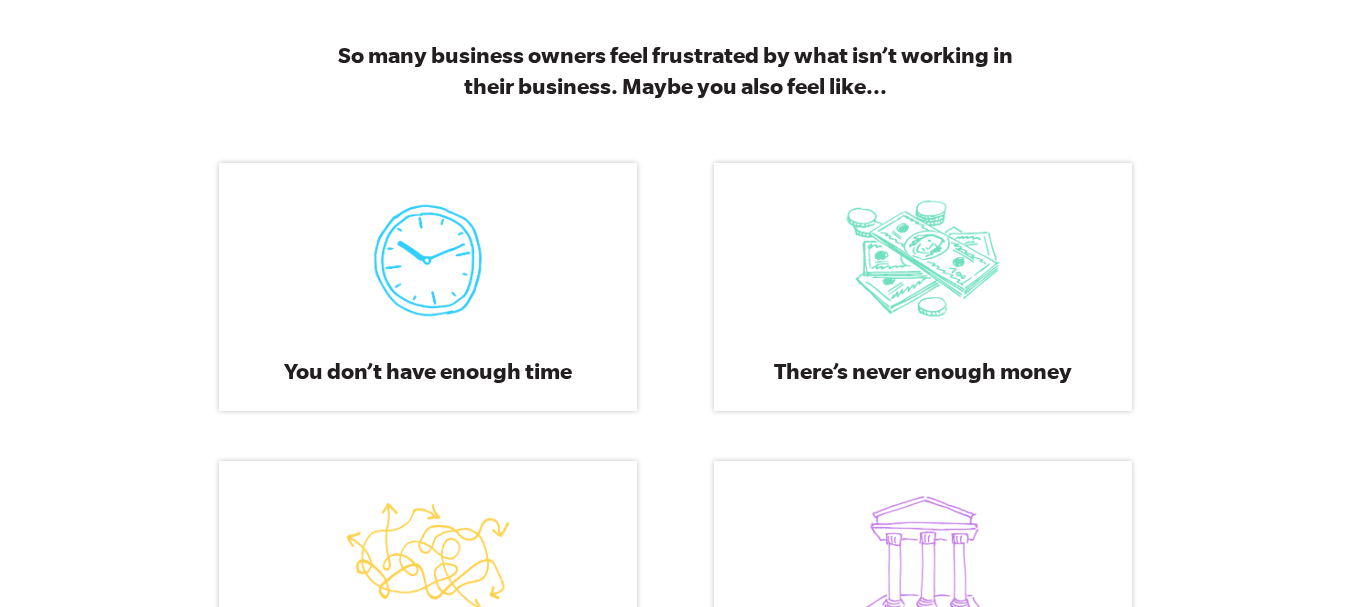 click on "There’s never enough money
There’s never enough money
Our workshop series and cash planning tools will show you how to control your cash flow so your cash position doesn’t control you." at bounding box center [923, 286] 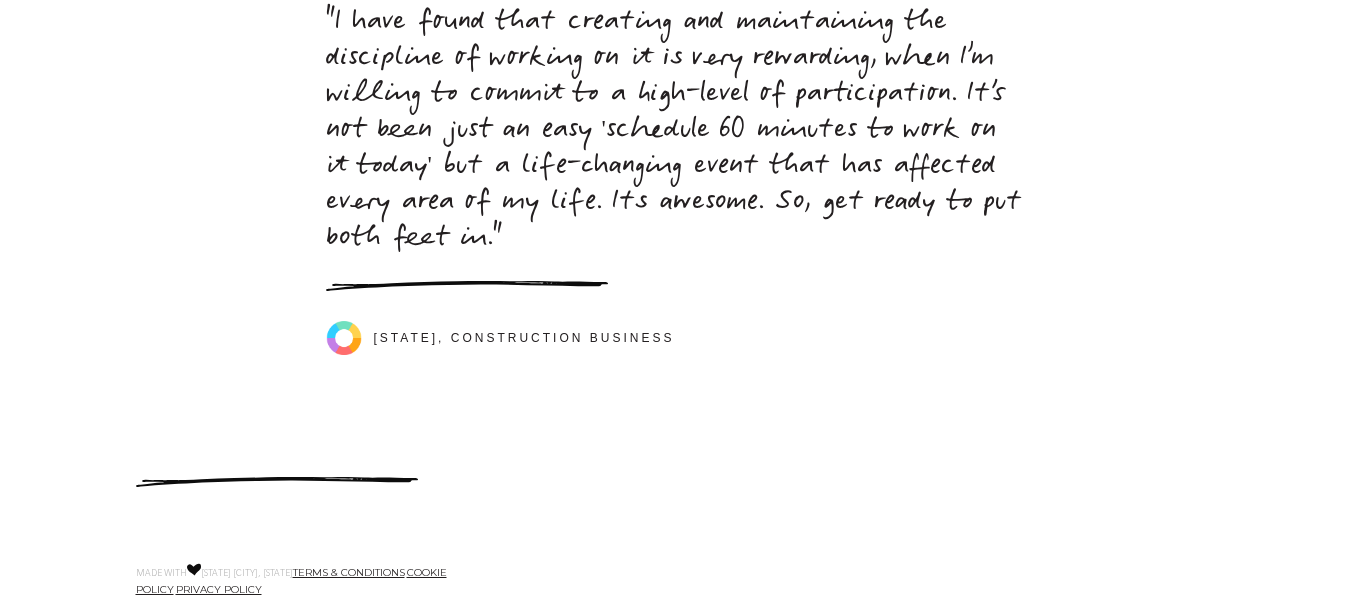 scroll, scrollTop: 9280, scrollLeft: 0, axis: vertical 